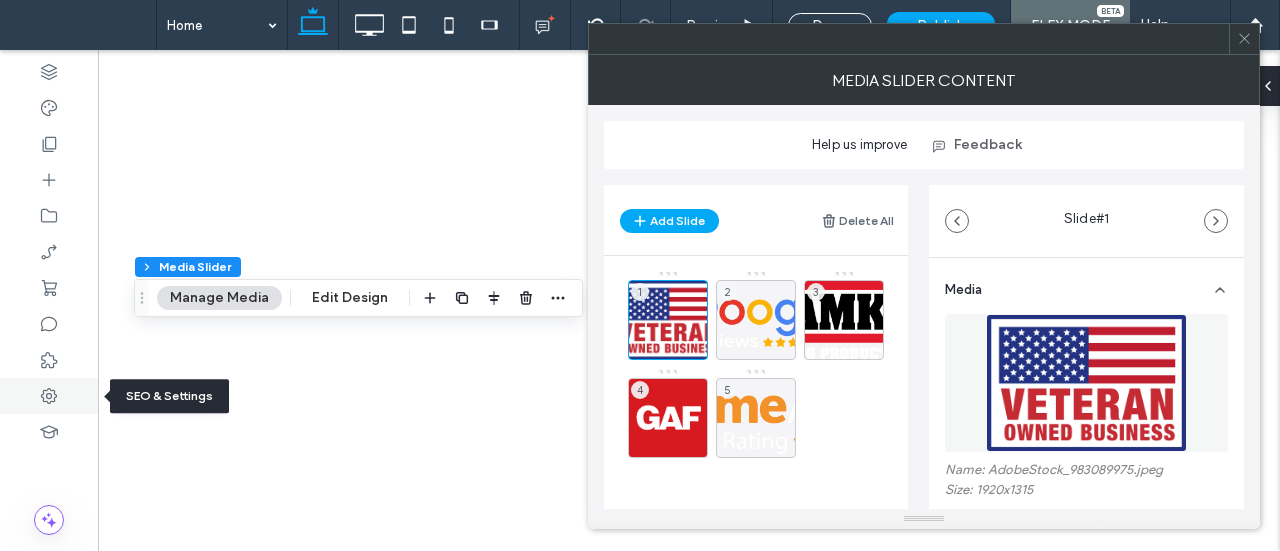 click 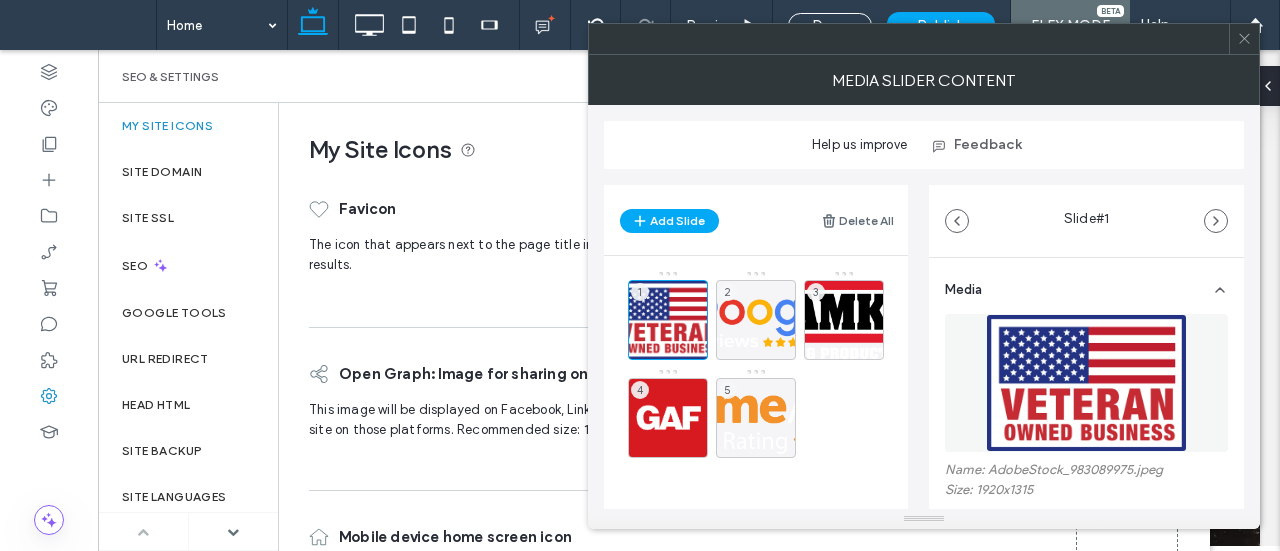 scroll, scrollTop: 488, scrollLeft: 0, axis: vertical 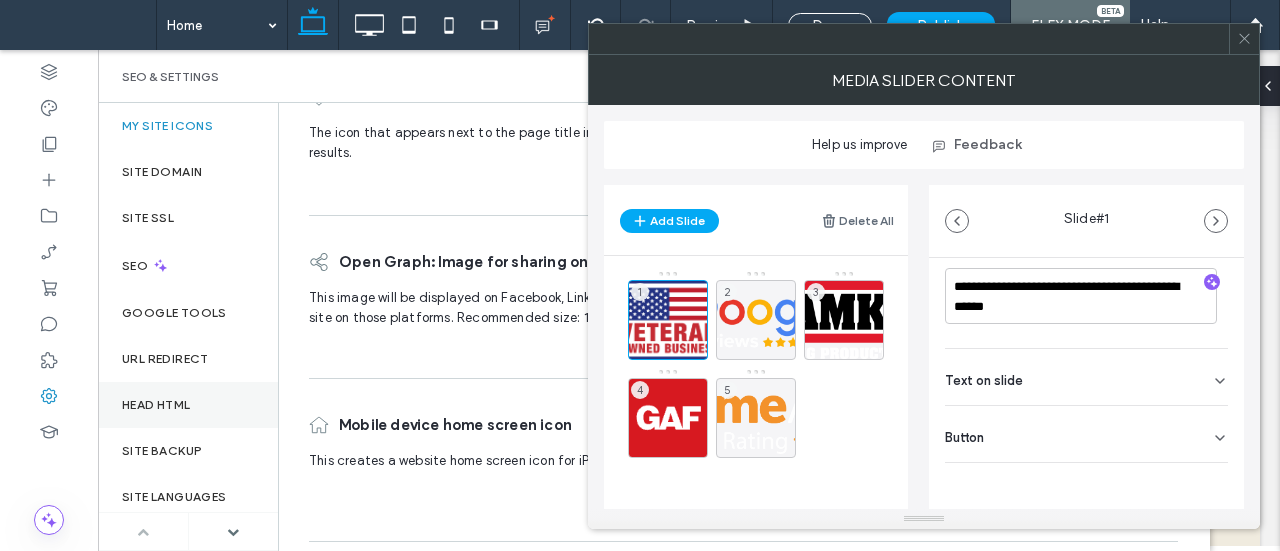 click on "Head HTML" at bounding box center [156, 405] 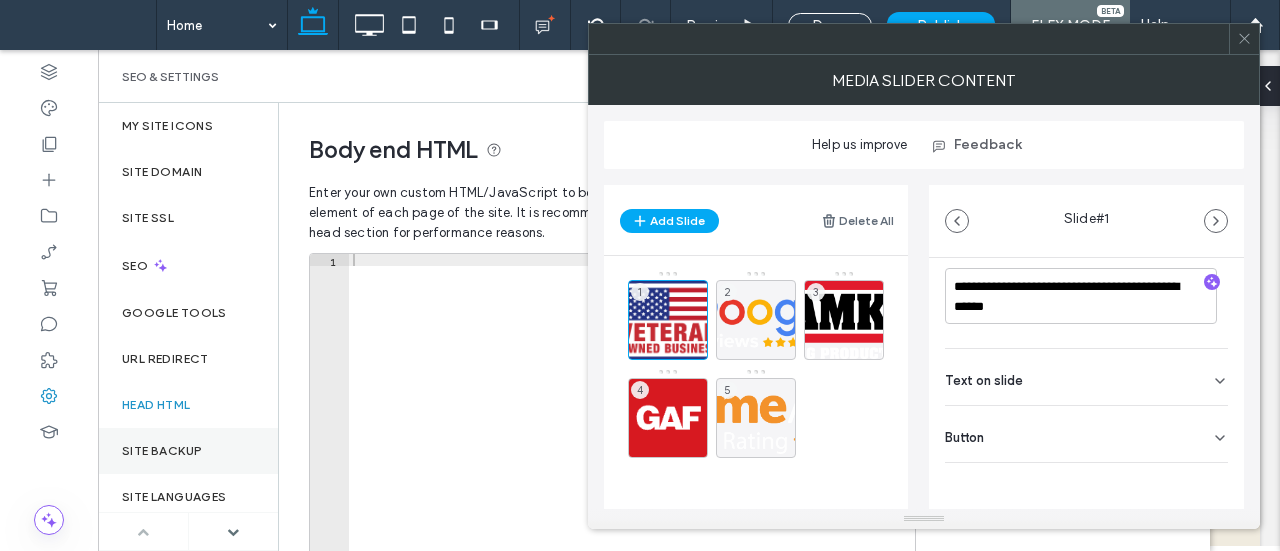 click on "Site Backup" at bounding box center [162, 451] 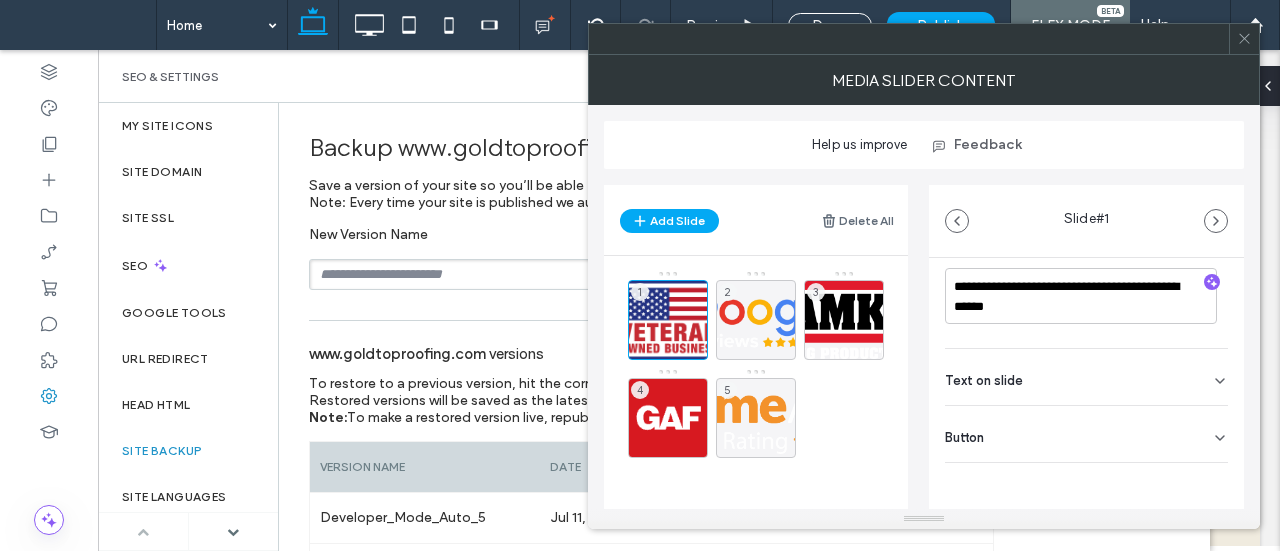 click at bounding box center (606, 274) 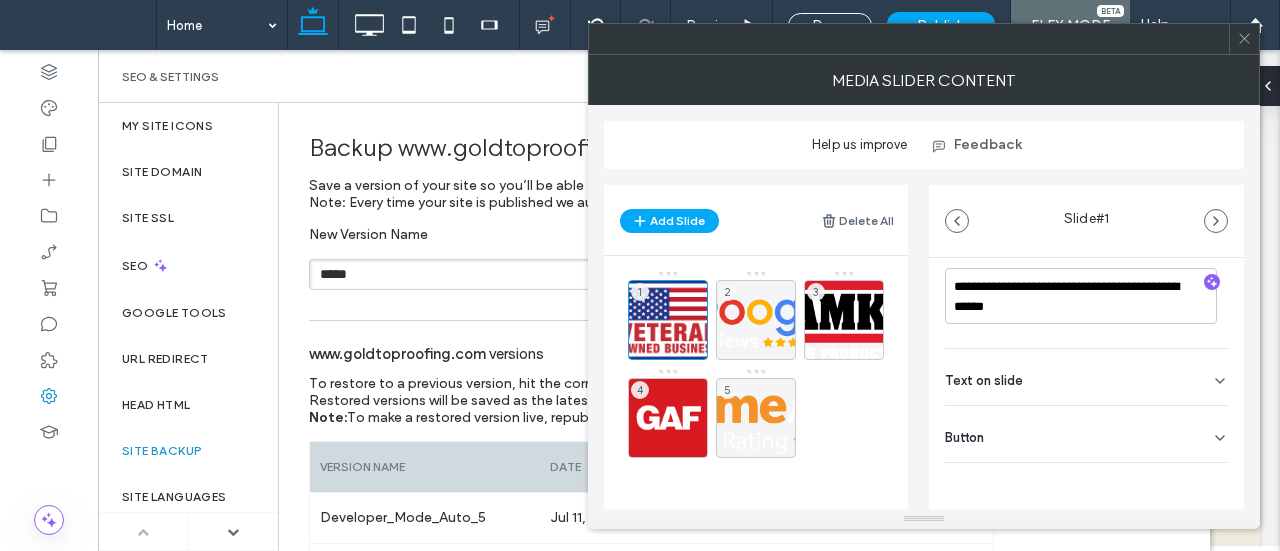 click 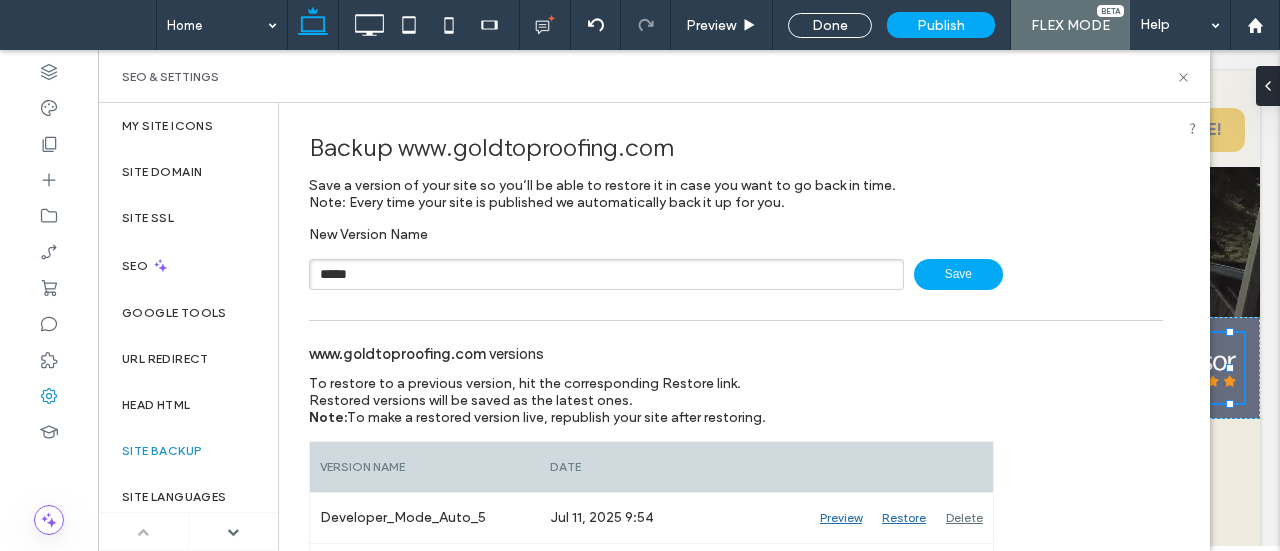 click on "Save" at bounding box center (958, 274) 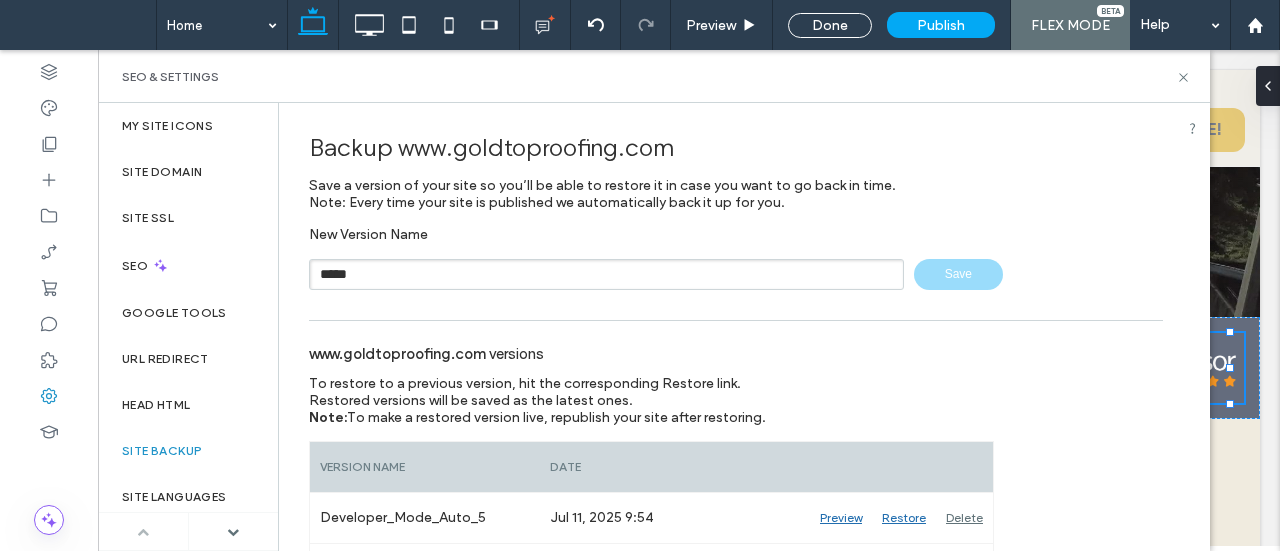 type 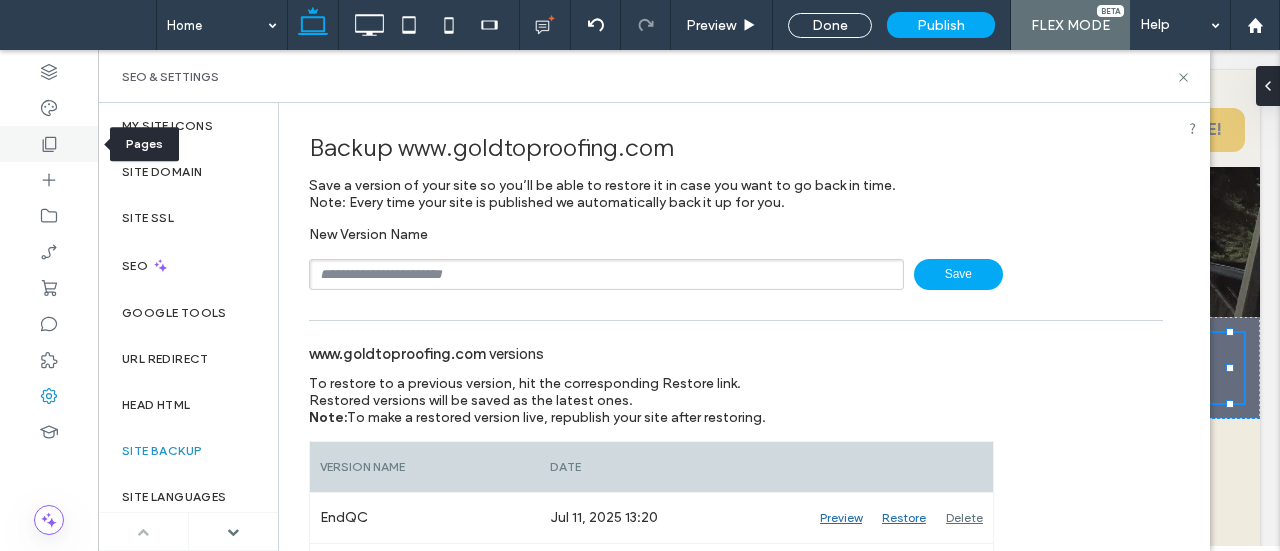 click 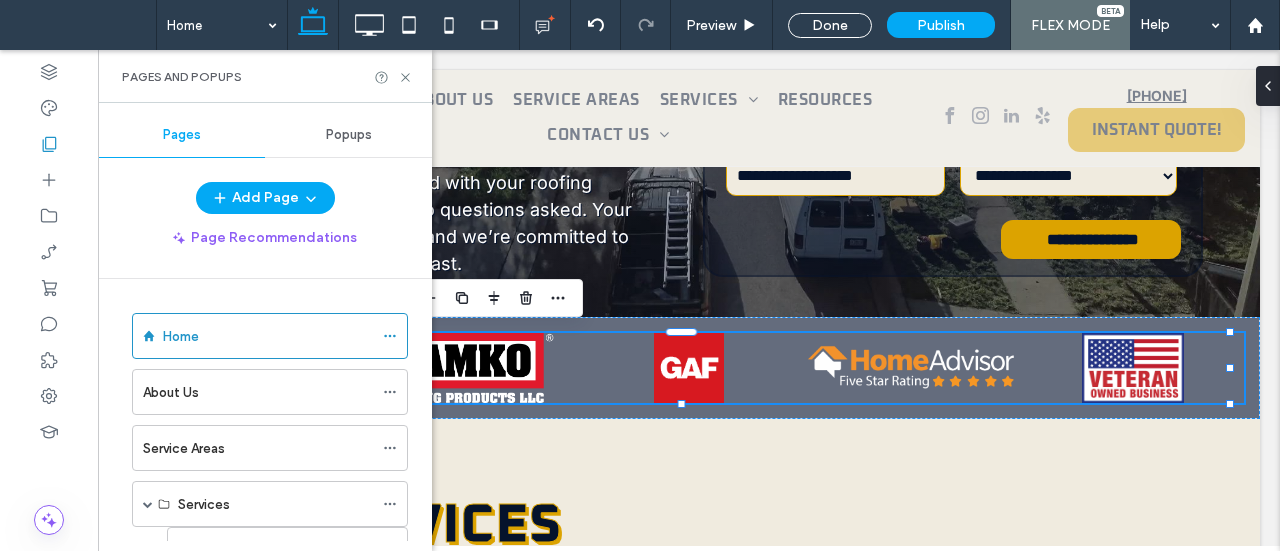 click on "Popups" at bounding box center (349, 135) 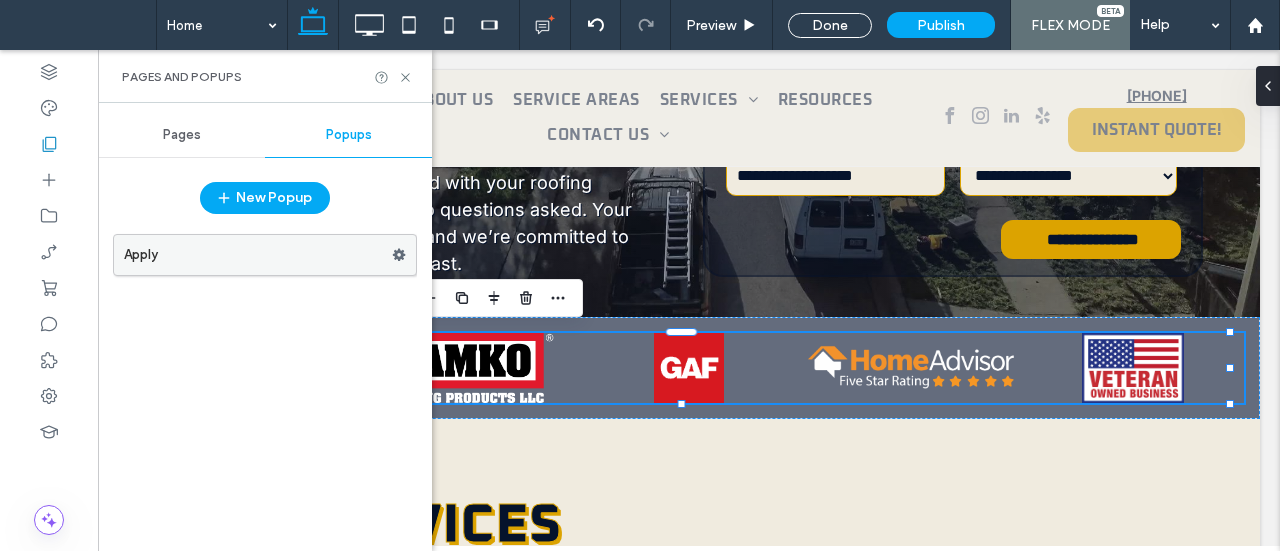 click on "Apply" at bounding box center [258, 255] 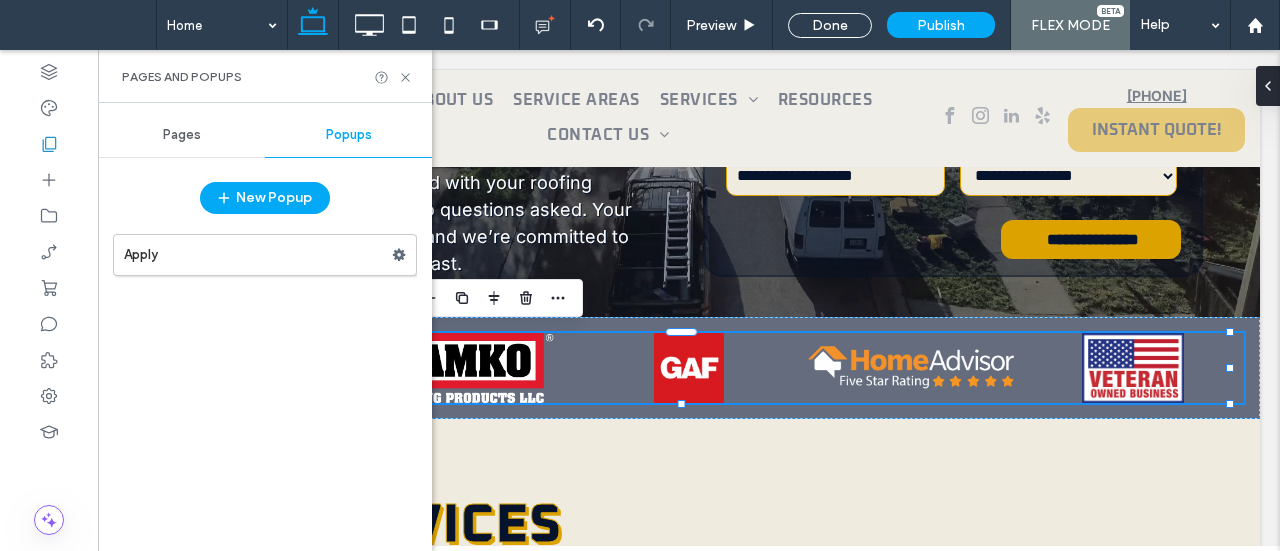 click at bounding box center [0, 0] 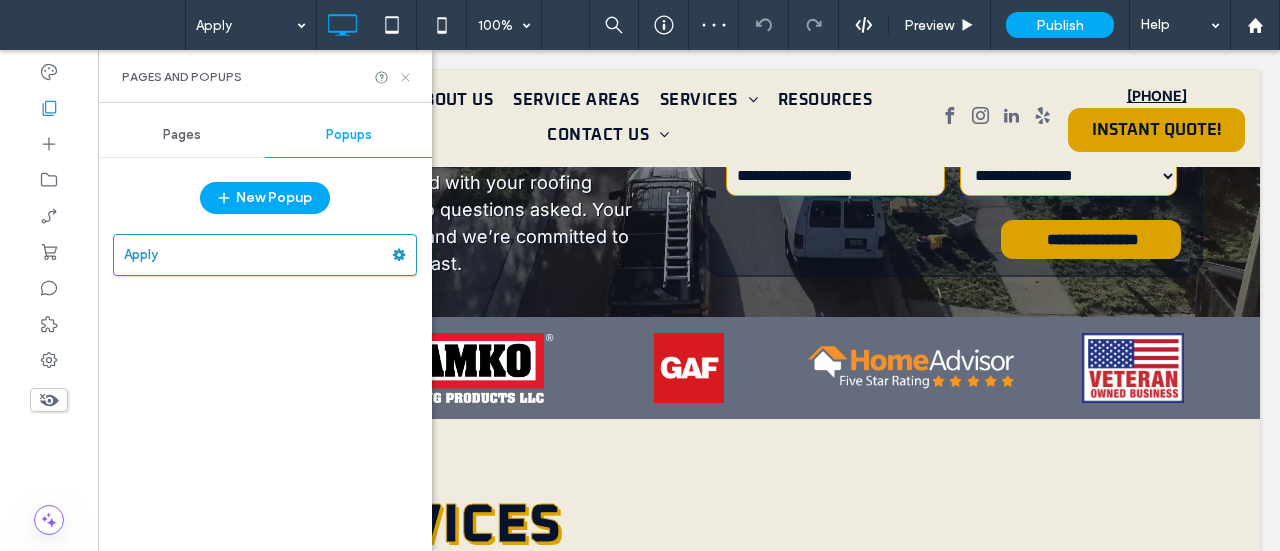 click 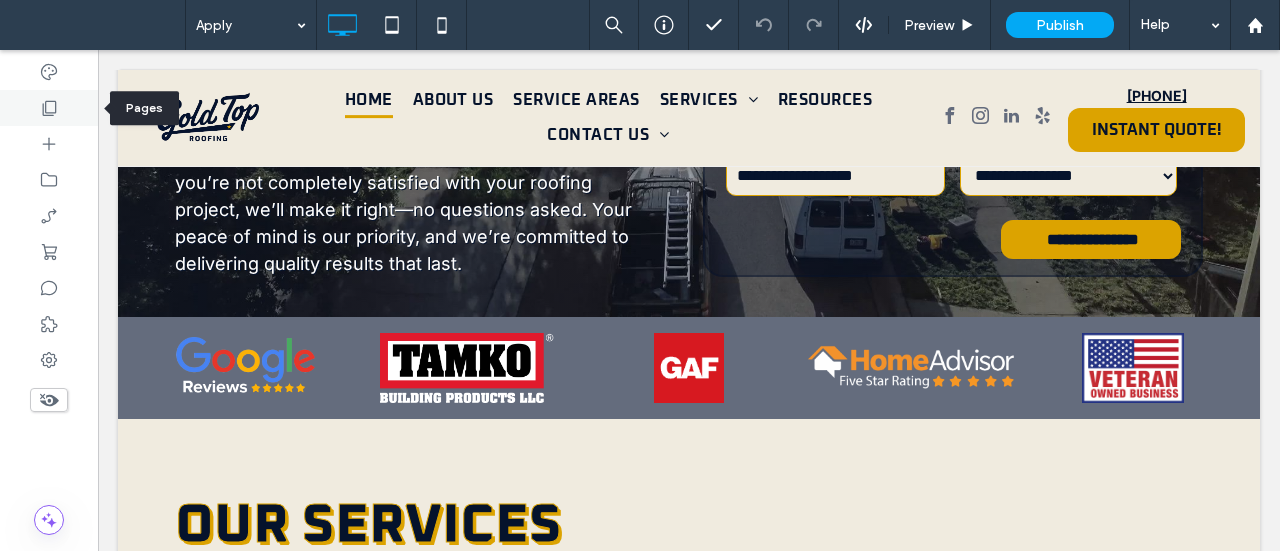 click 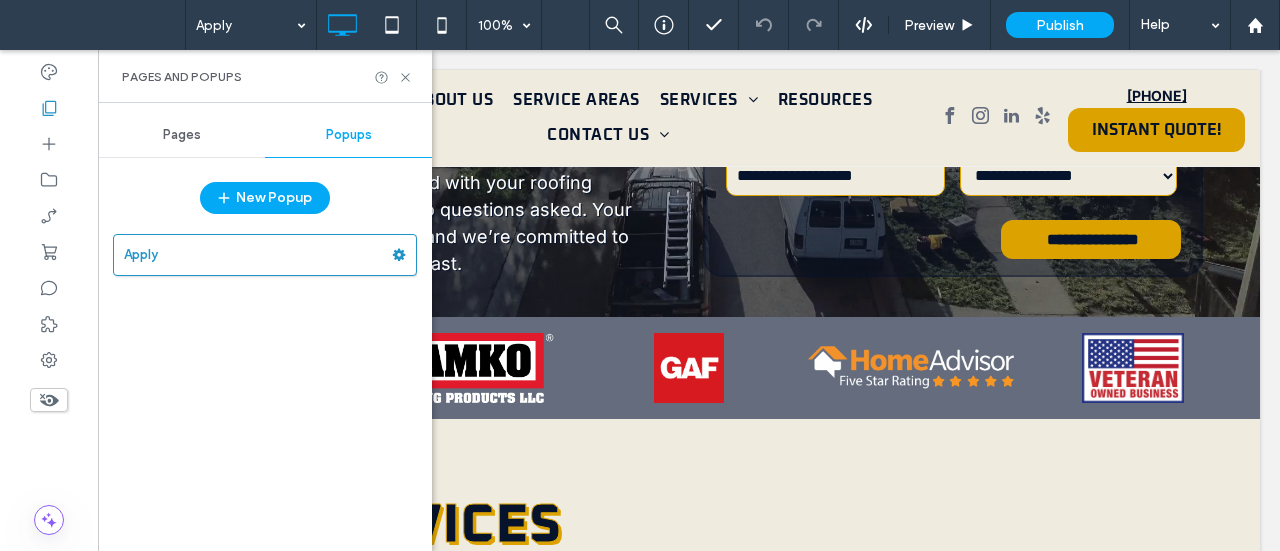 click on "Pages" at bounding box center (182, 135) 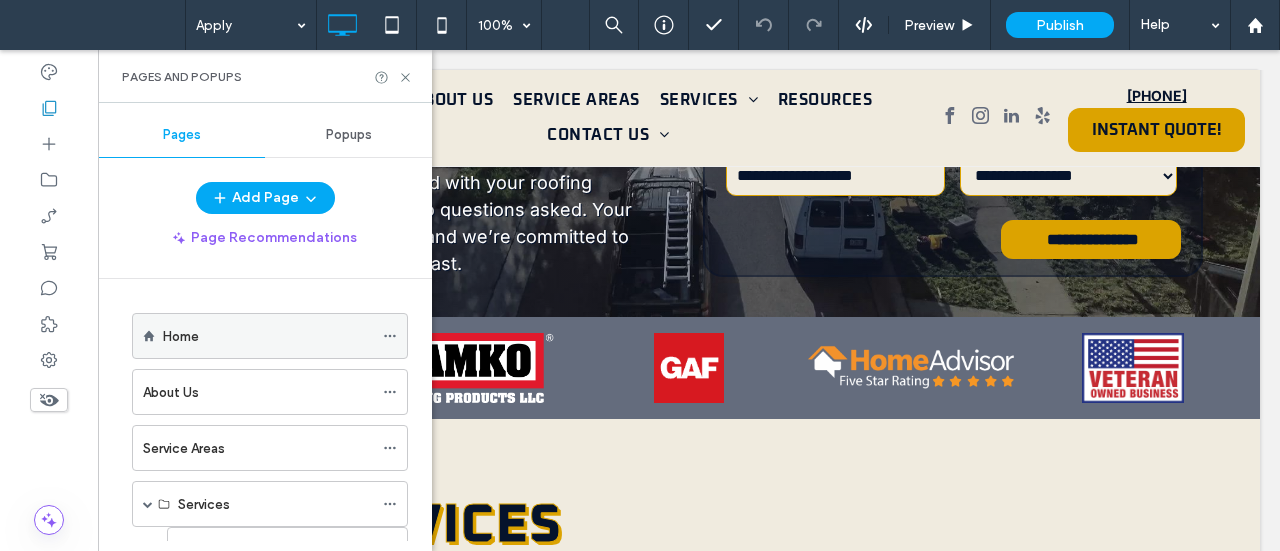 click on "Home" at bounding box center [181, 336] 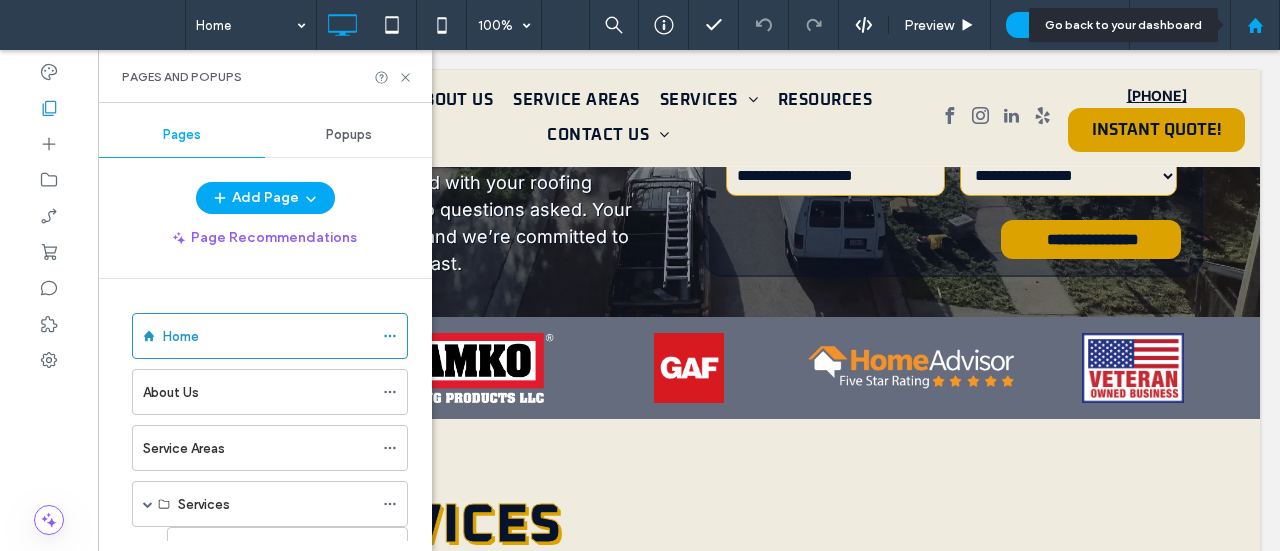 click 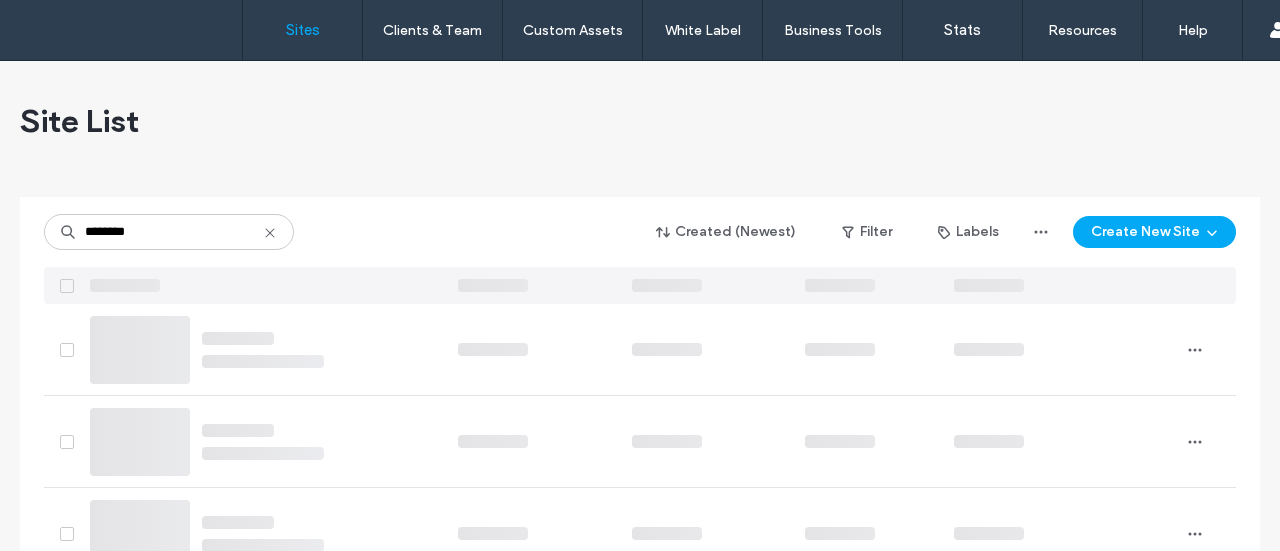 scroll, scrollTop: 0, scrollLeft: 0, axis: both 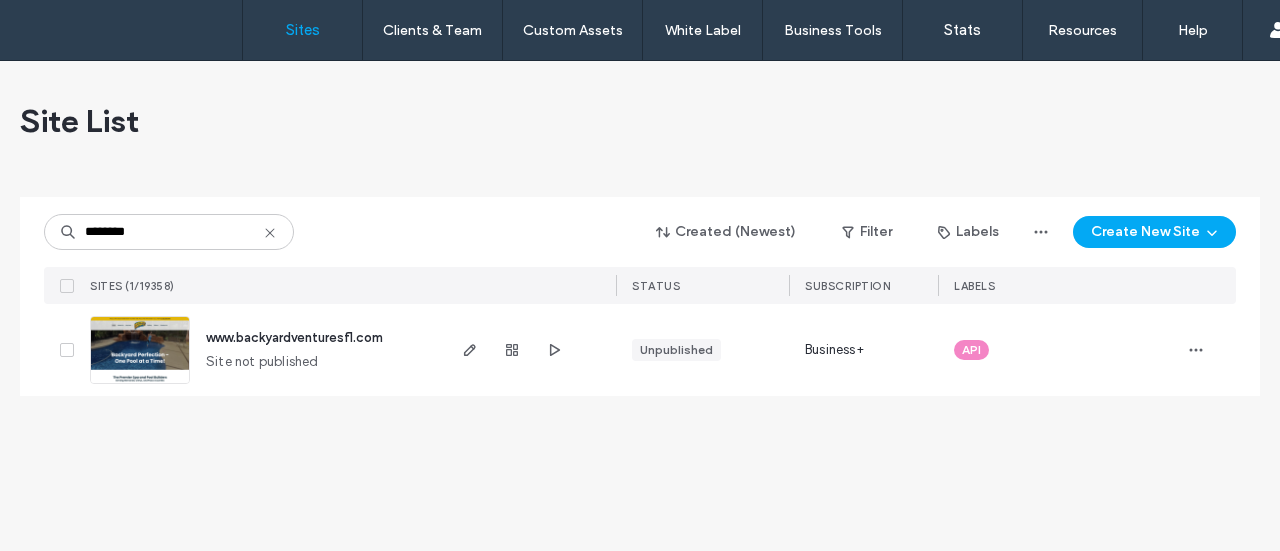 click at bounding box center [140, 385] 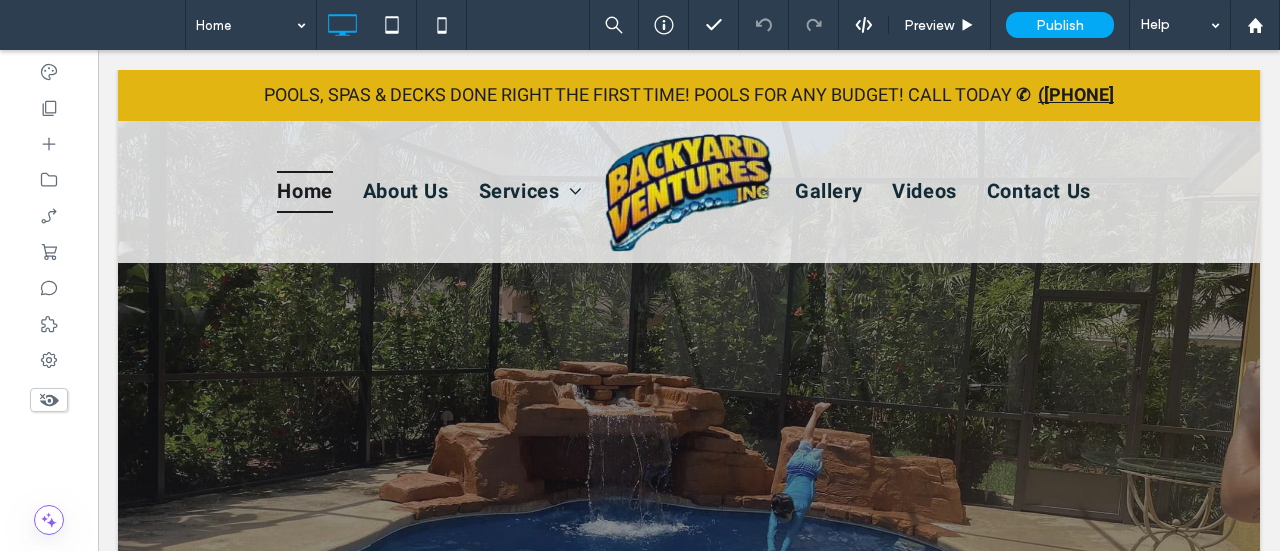 scroll, scrollTop: 0, scrollLeft: 0, axis: both 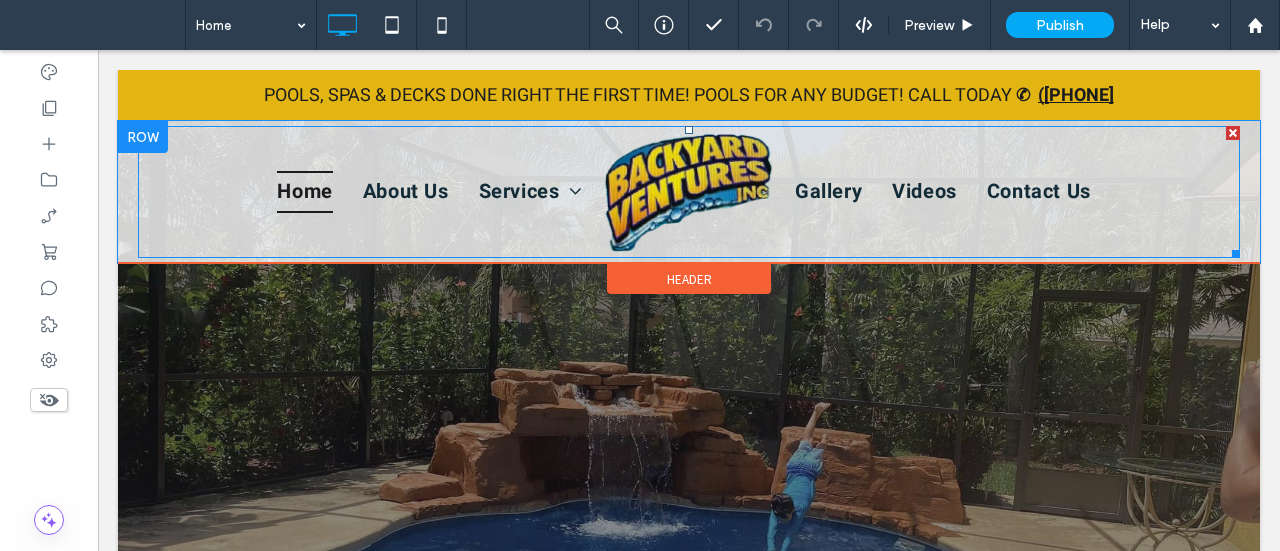click at bounding box center (689, 191) 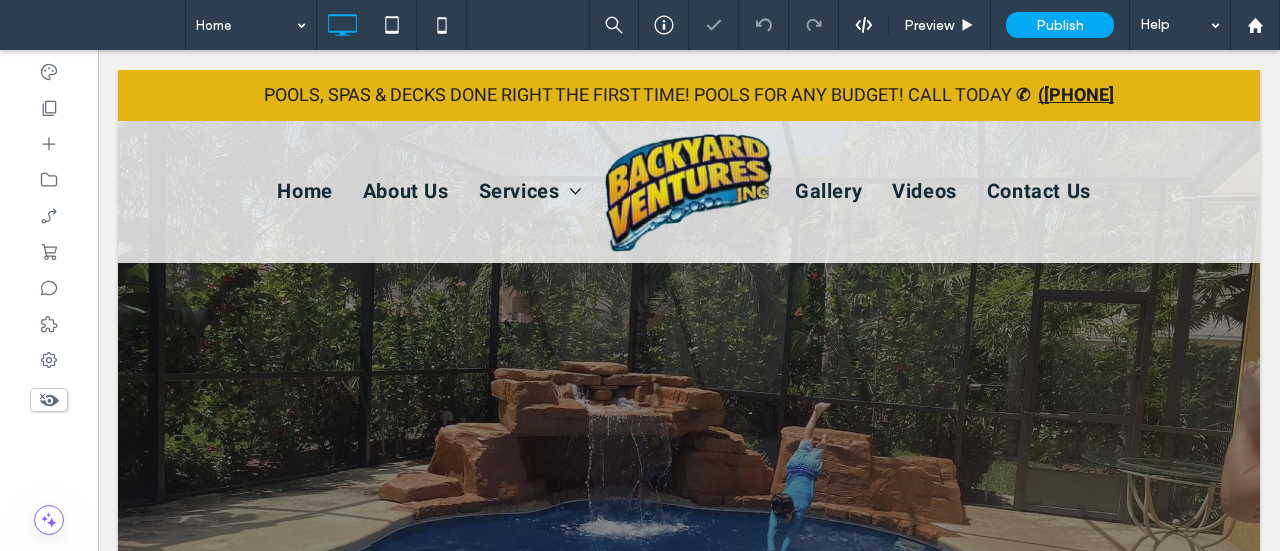 scroll, scrollTop: 0, scrollLeft: 0, axis: both 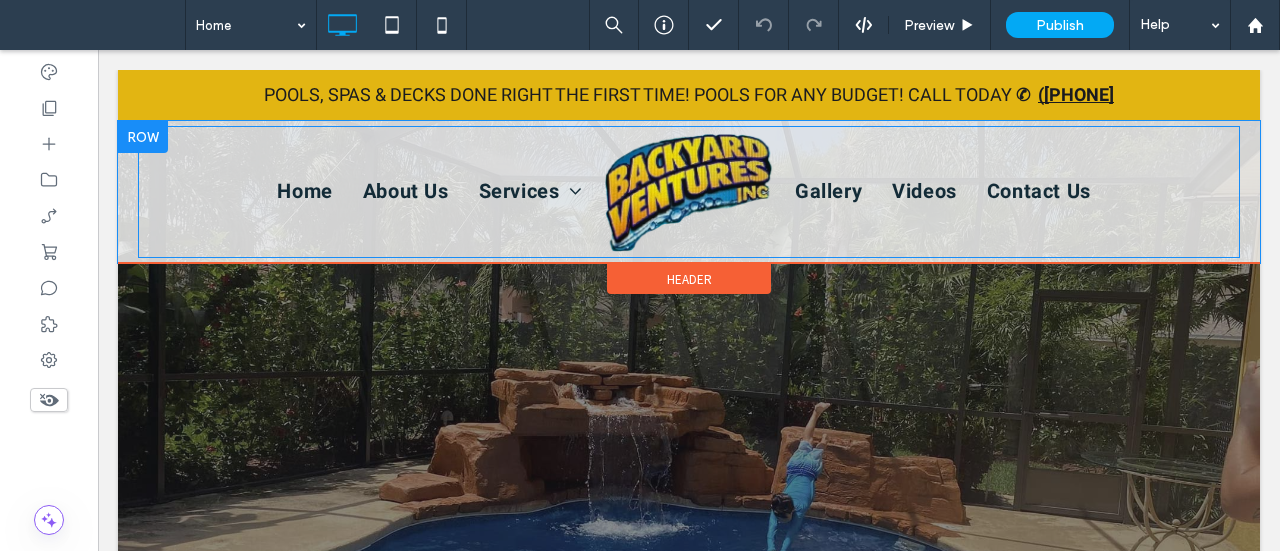 drag, startPoint x: 176, startPoint y: 157, endPoint x: 894, endPoint y: 259, distance: 725.2089 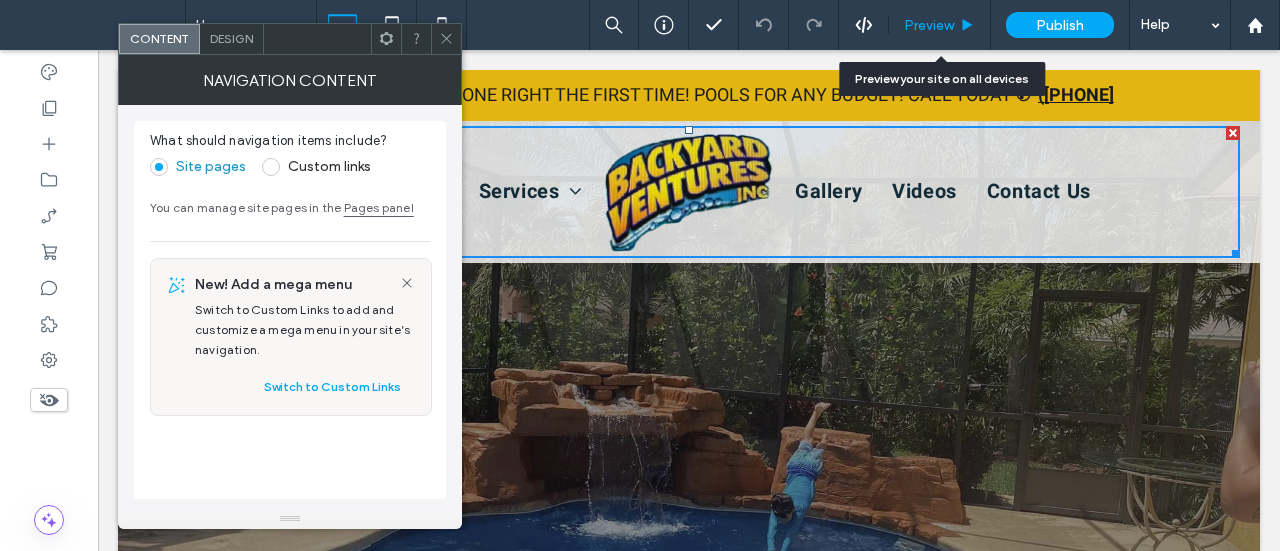 drag, startPoint x: 936, startPoint y: 22, endPoint x: 760, endPoint y: 91, distance: 189.04233 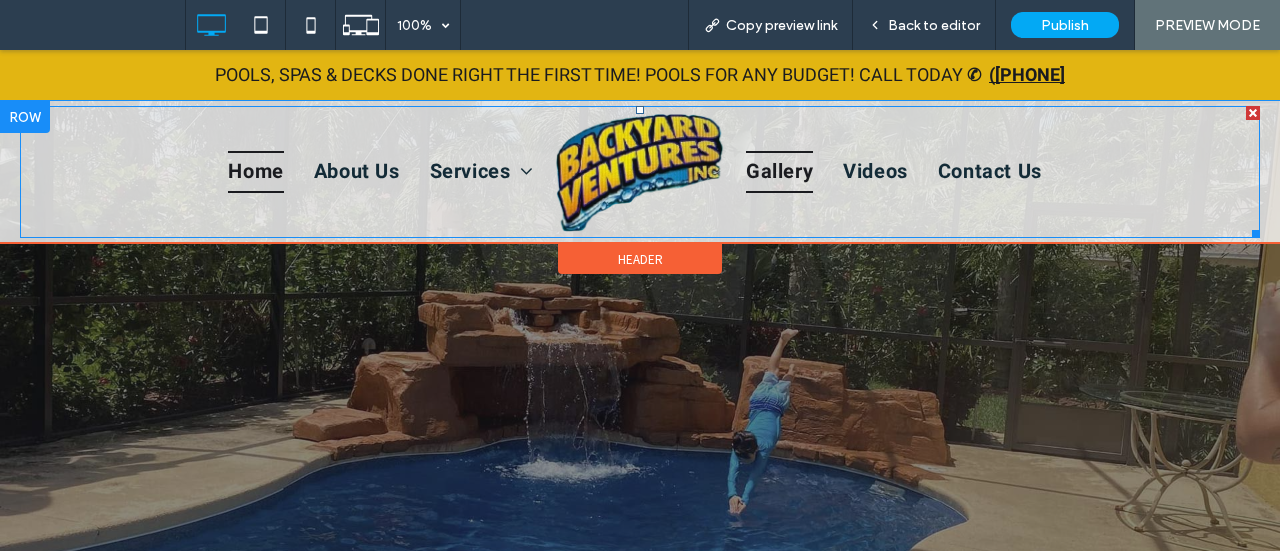 click on "Gallery" at bounding box center [779, 172] 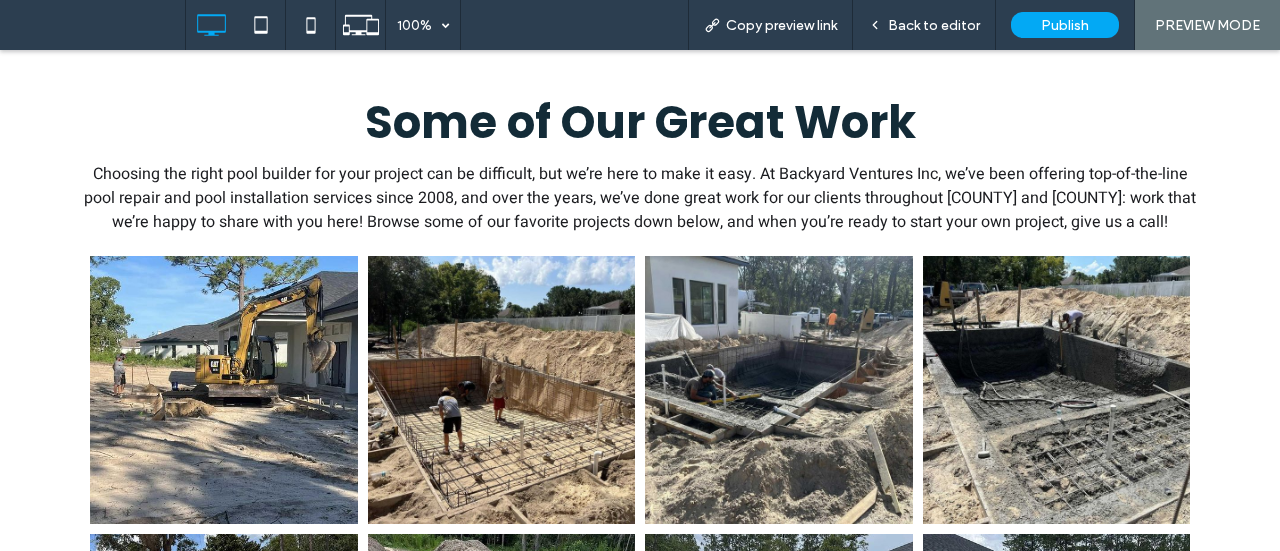 scroll, scrollTop: 1100, scrollLeft: 0, axis: vertical 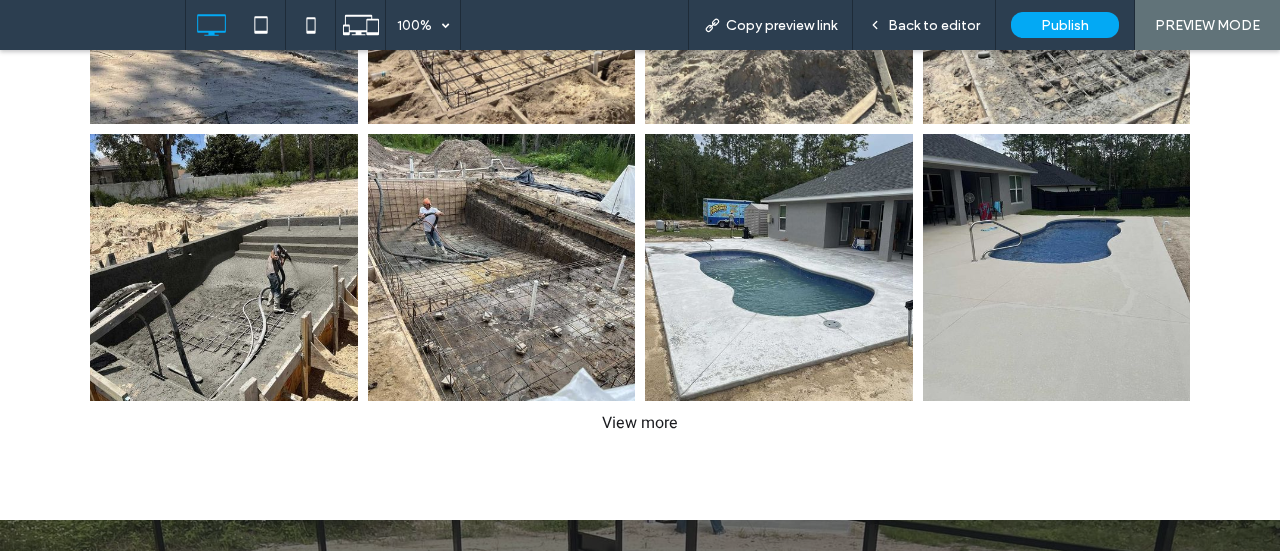 click on "View more" at bounding box center (640, 423) 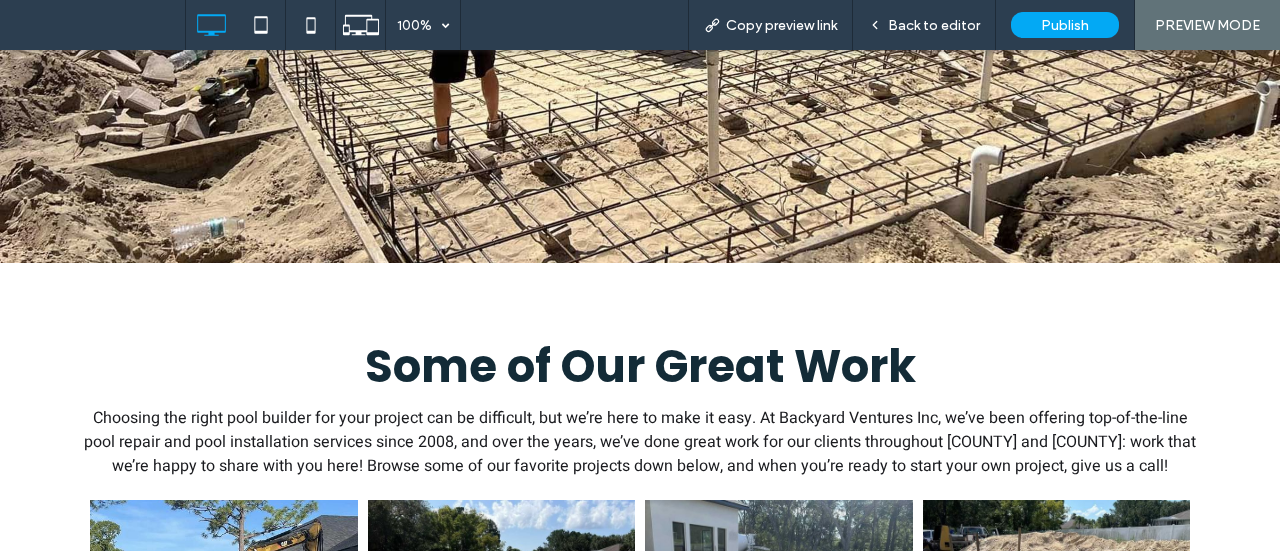 scroll, scrollTop: 0, scrollLeft: 0, axis: both 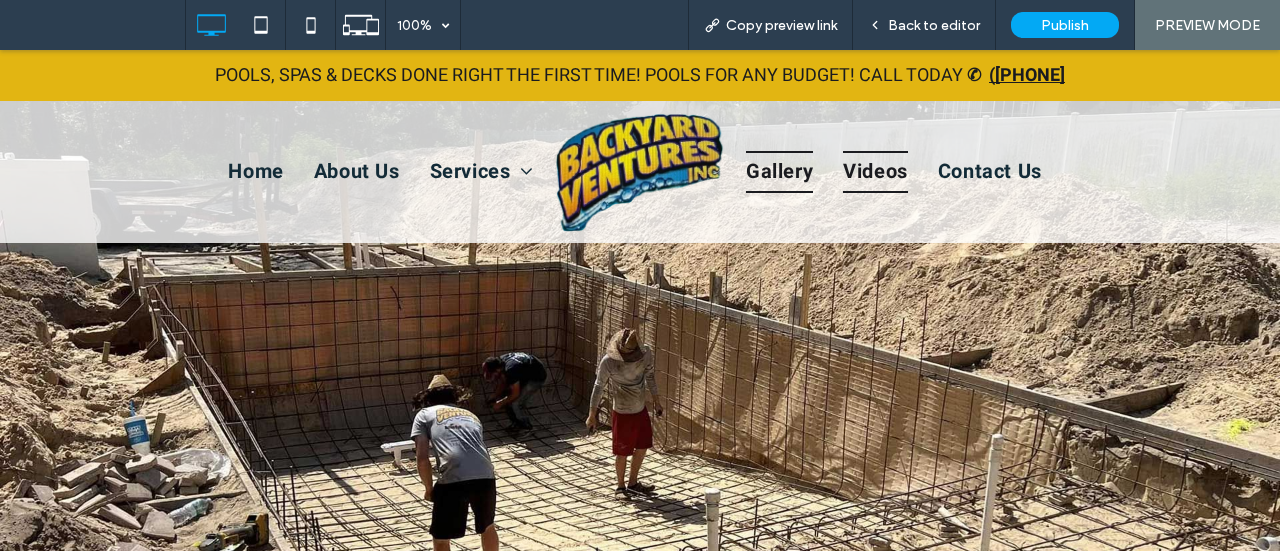 click on "Videos" at bounding box center (875, 172) 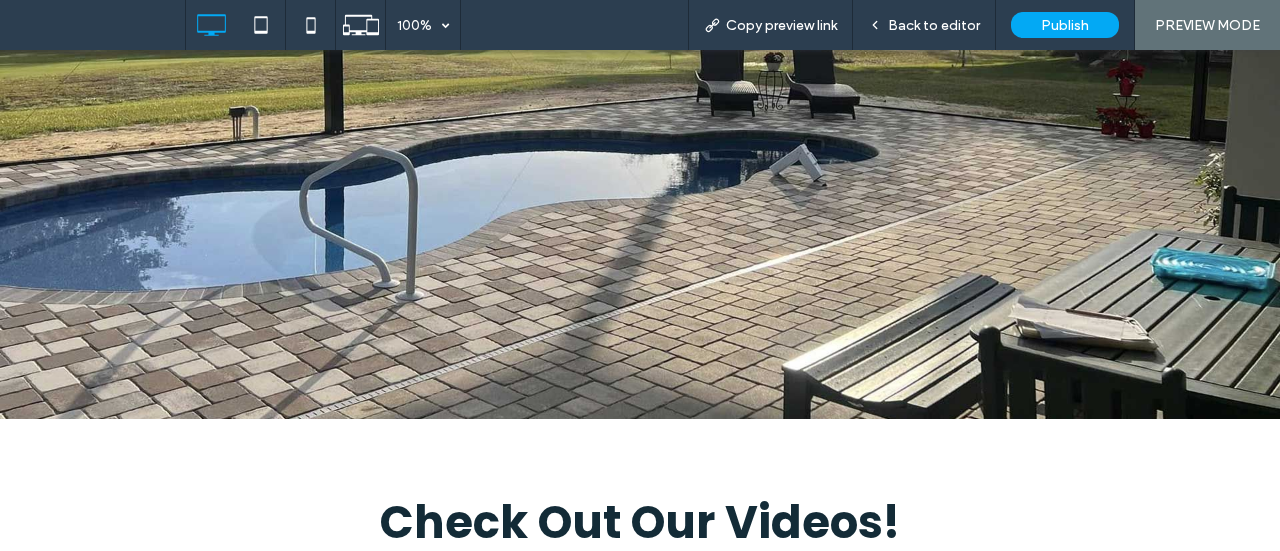 scroll, scrollTop: 0, scrollLeft: 0, axis: both 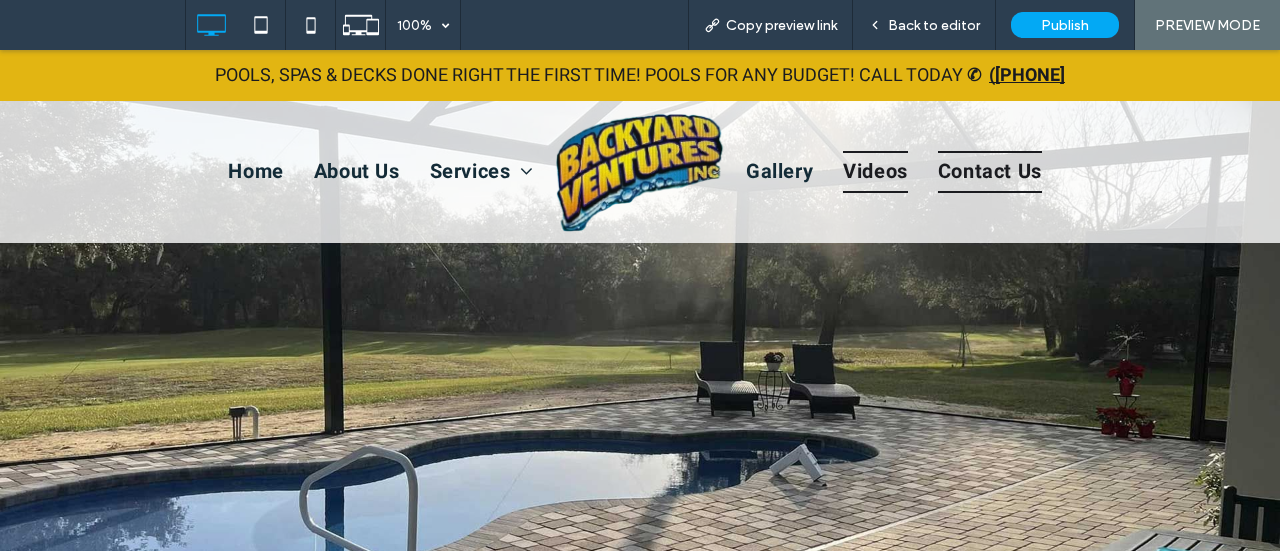 click on "Contact Us" at bounding box center [990, 172] 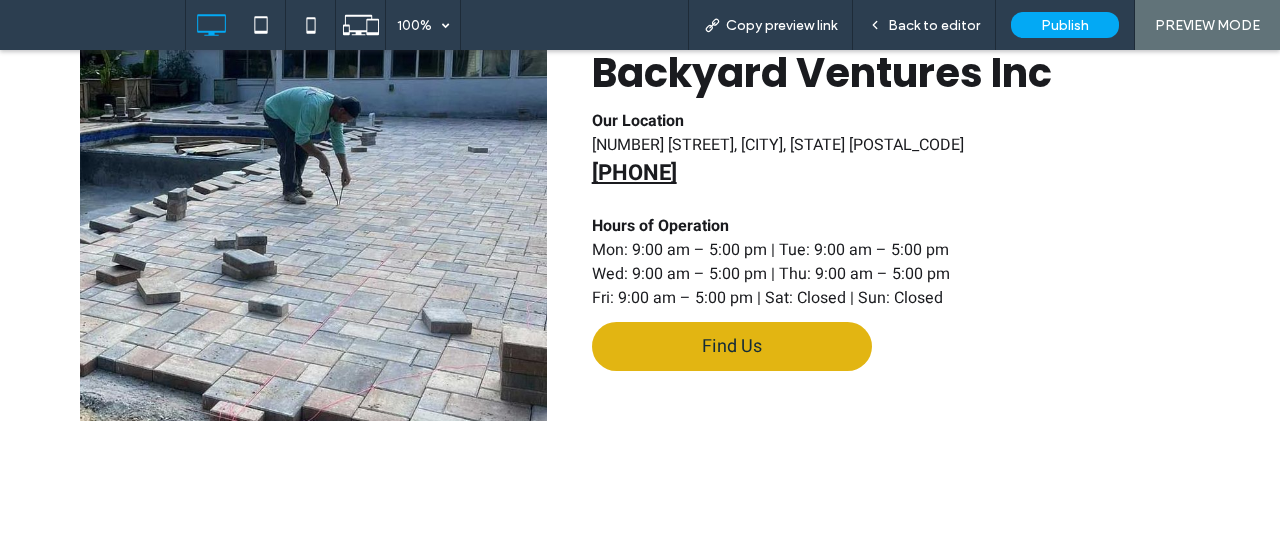 scroll, scrollTop: 700, scrollLeft: 0, axis: vertical 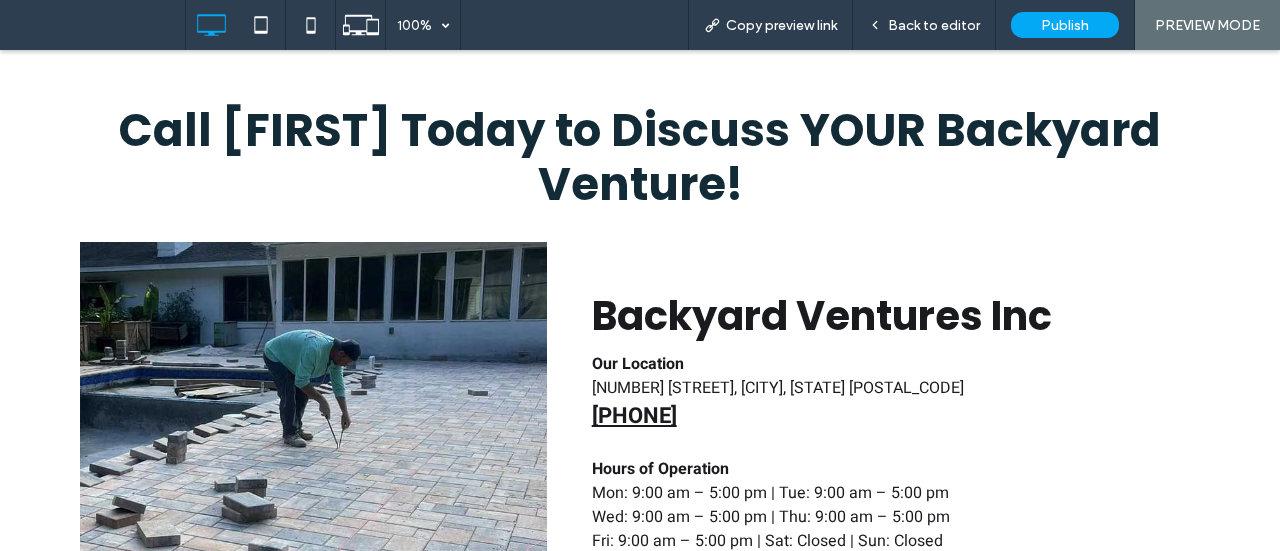 click on "*******
********
Call [FIRST] Today to Discuss YOUR Backyard Venture!
Click To Paste
Backyard Ventures Inc
Our Location [NUMBER] [STREET], [CITY], [STATE] [POSTAL_CODE] [PHONE] Hours of Operation Mon: 9:00 am – 5:00 pm | Tue: 9:00 am – 5:00 pm Wed: 9:00 am – 5:00 pm | Thu: 9:00 am – 5:00 pm Fri: 9:00 am – 5:00 pm | Sat: Closed | Sun: Closed
Find Us
Click To Paste
Click To Paste
Row + Add Section" at bounding box center [640, 389] 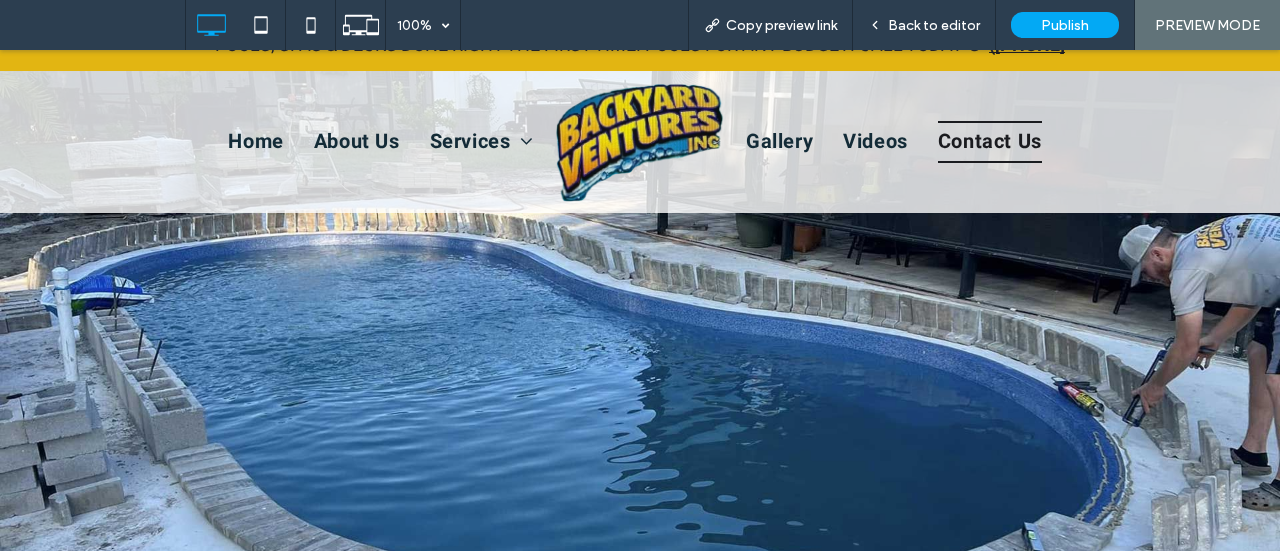 scroll, scrollTop: 0, scrollLeft: 0, axis: both 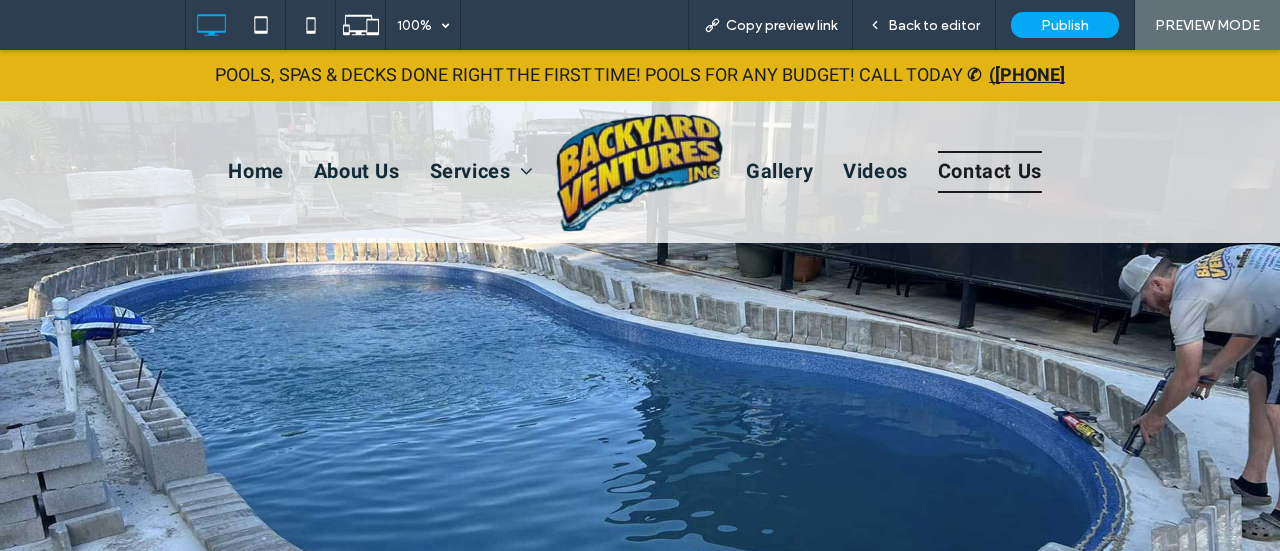click on "Pools, Spas & Decks done right the first time! Pools for any budget! Call Today
✆
[PHONE]" at bounding box center (640, 75) 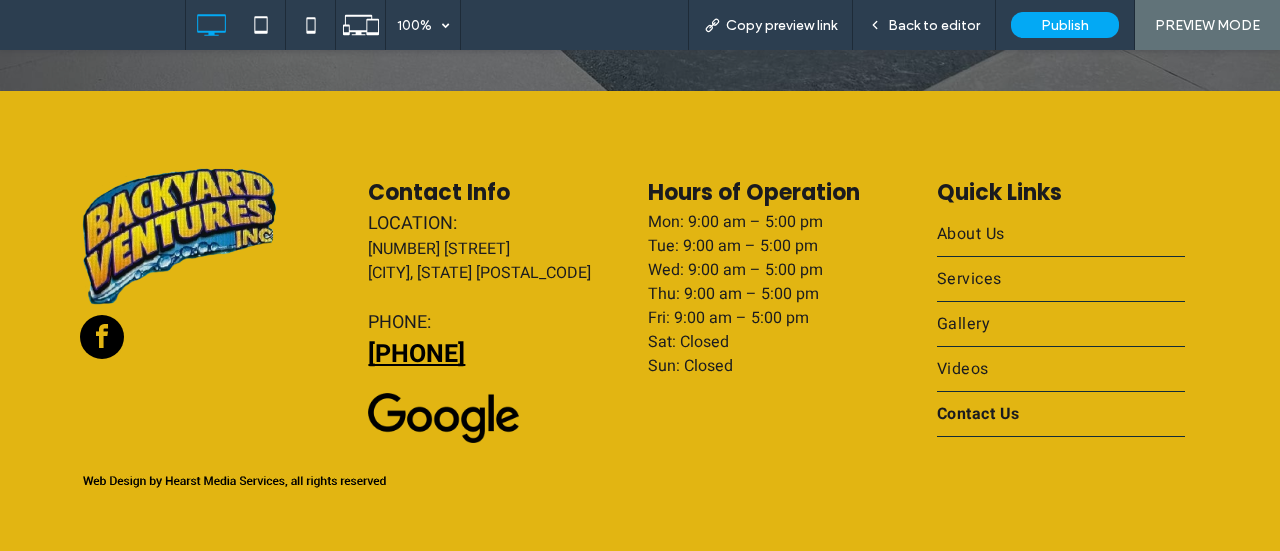 scroll, scrollTop: 2150, scrollLeft: 0, axis: vertical 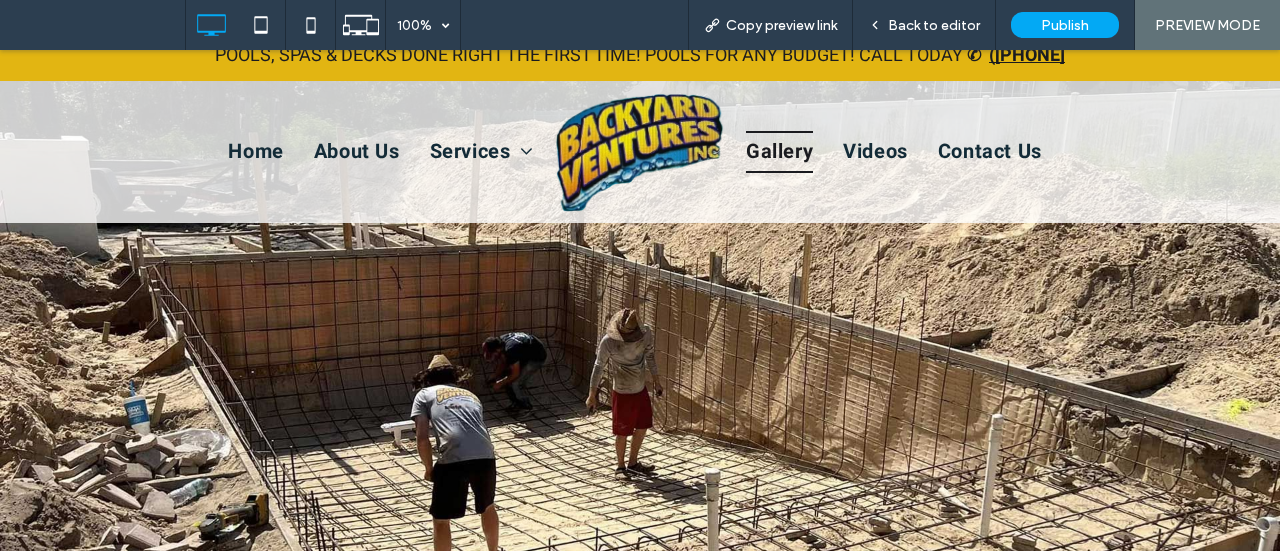 click on "Home
About Us
Services
Pools
Spas
Decks" at bounding box center [292, 151] 